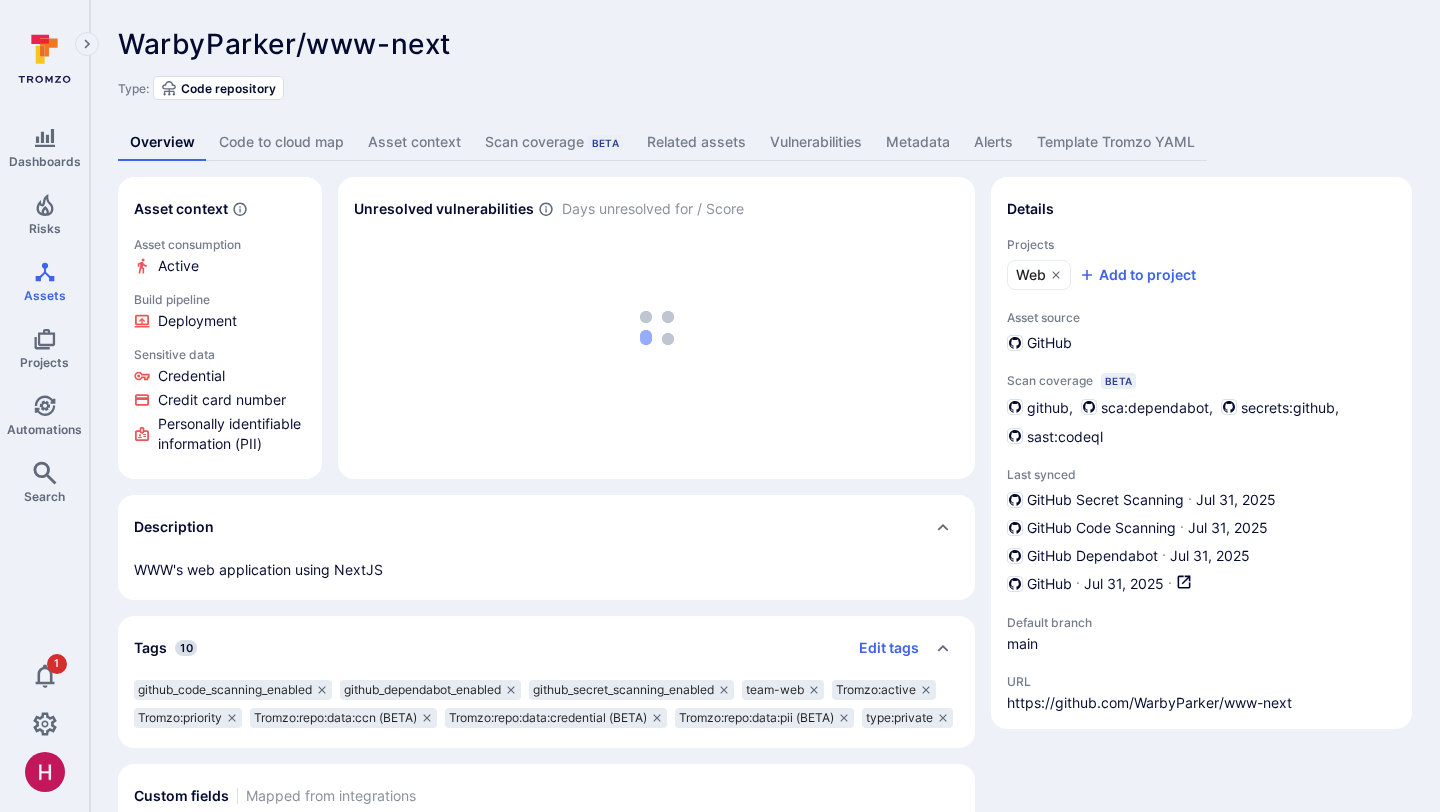 scroll, scrollTop: 0, scrollLeft: 0, axis: both 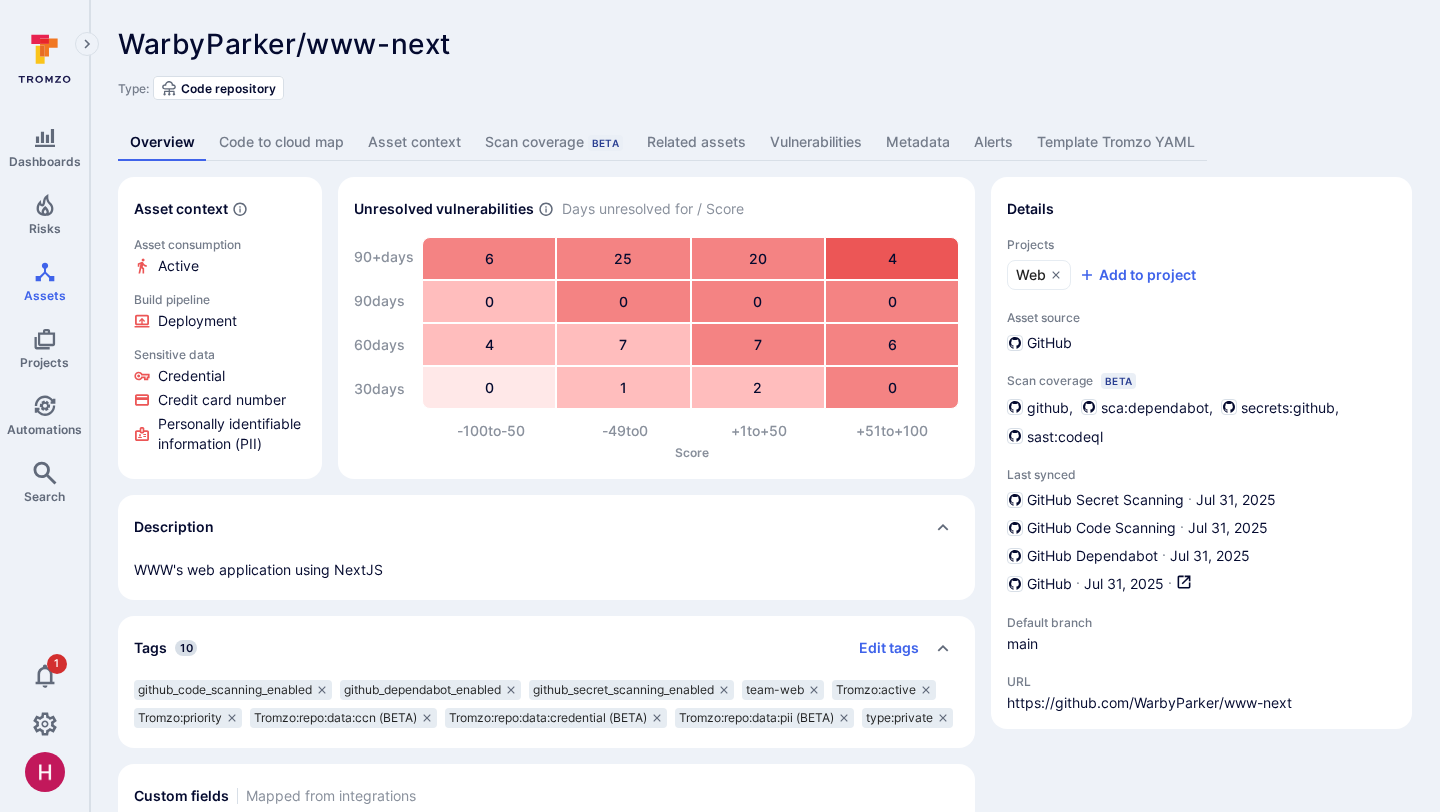 click on "Code to cloud map" at bounding box center [281, 142] 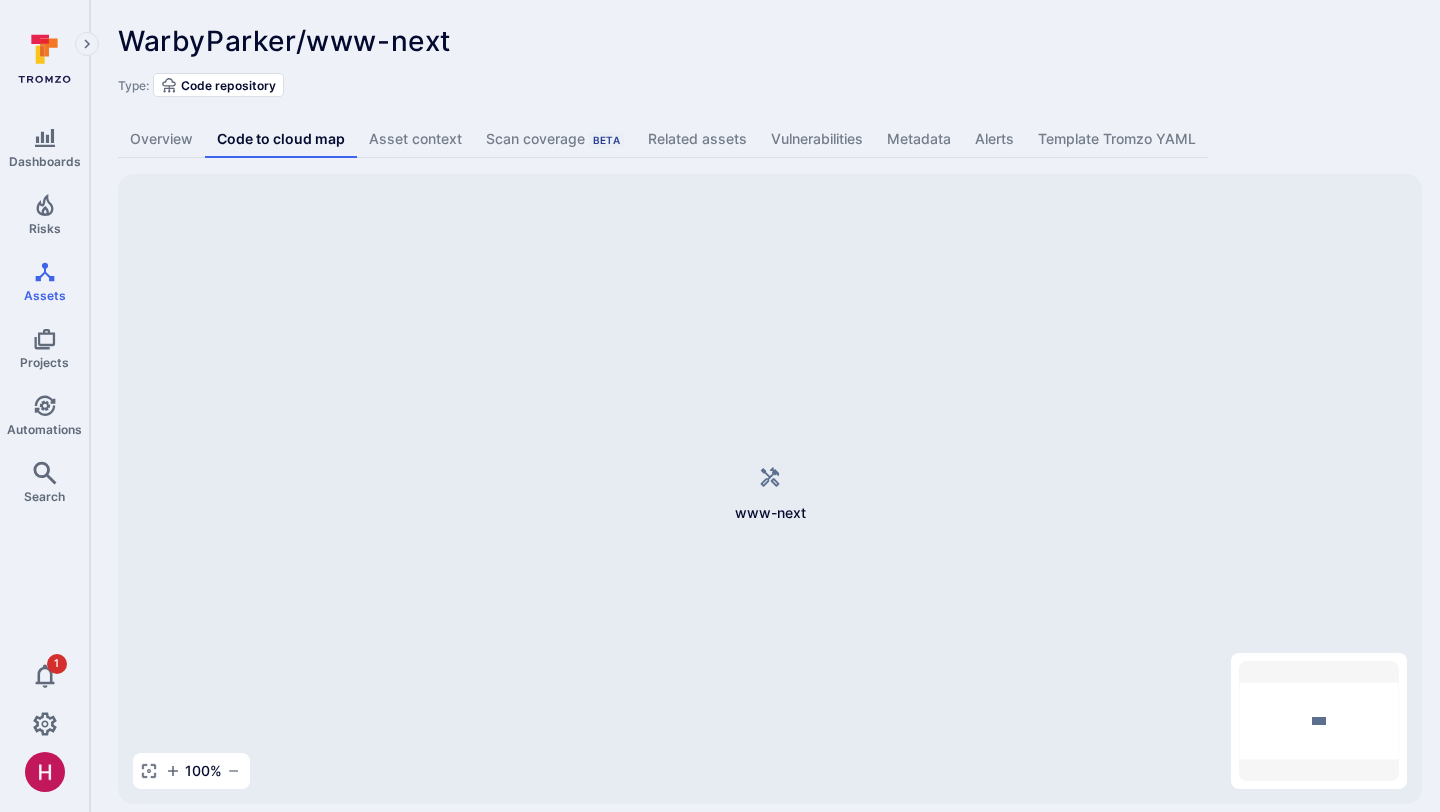 scroll, scrollTop: 4, scrollLeft: 0, axis: vertical 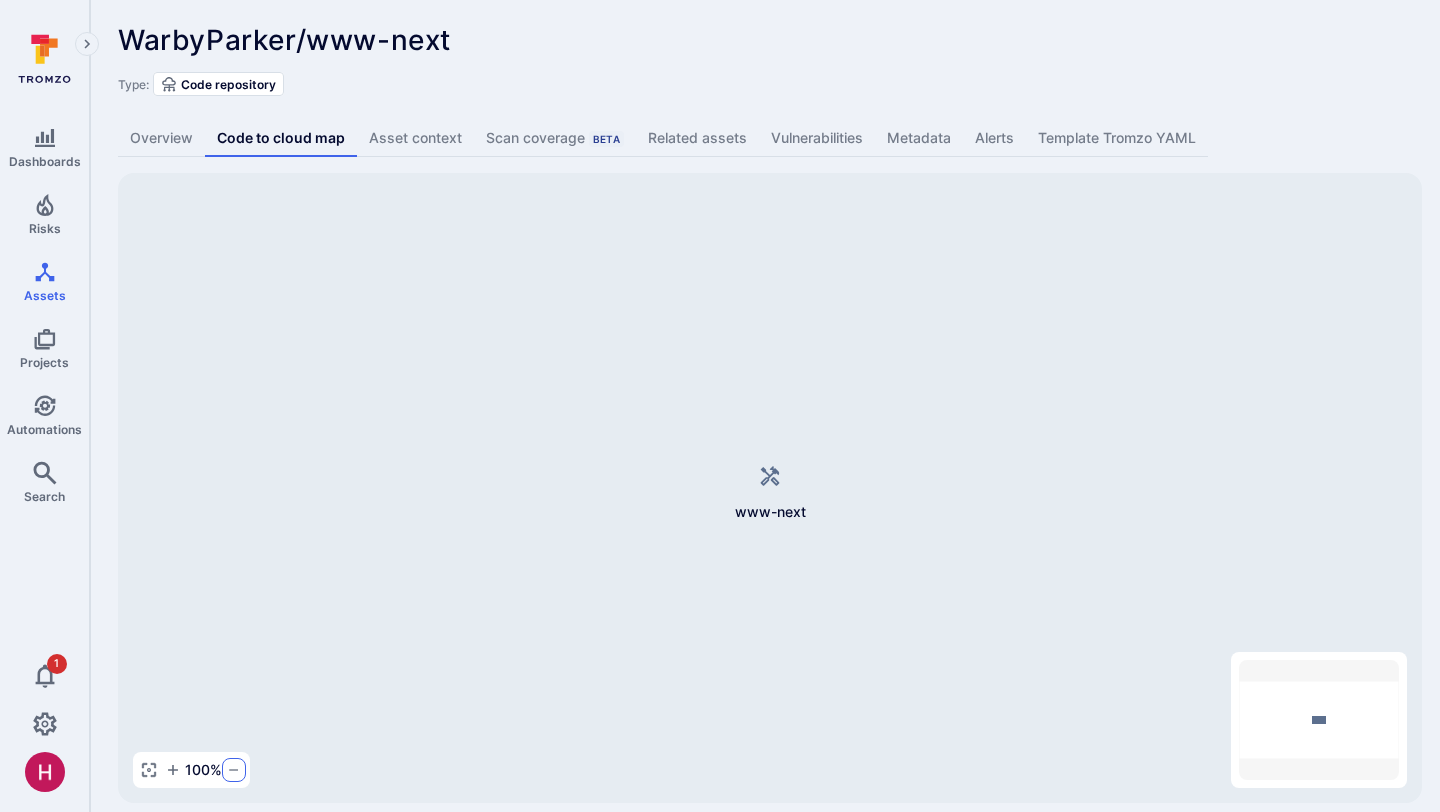 click 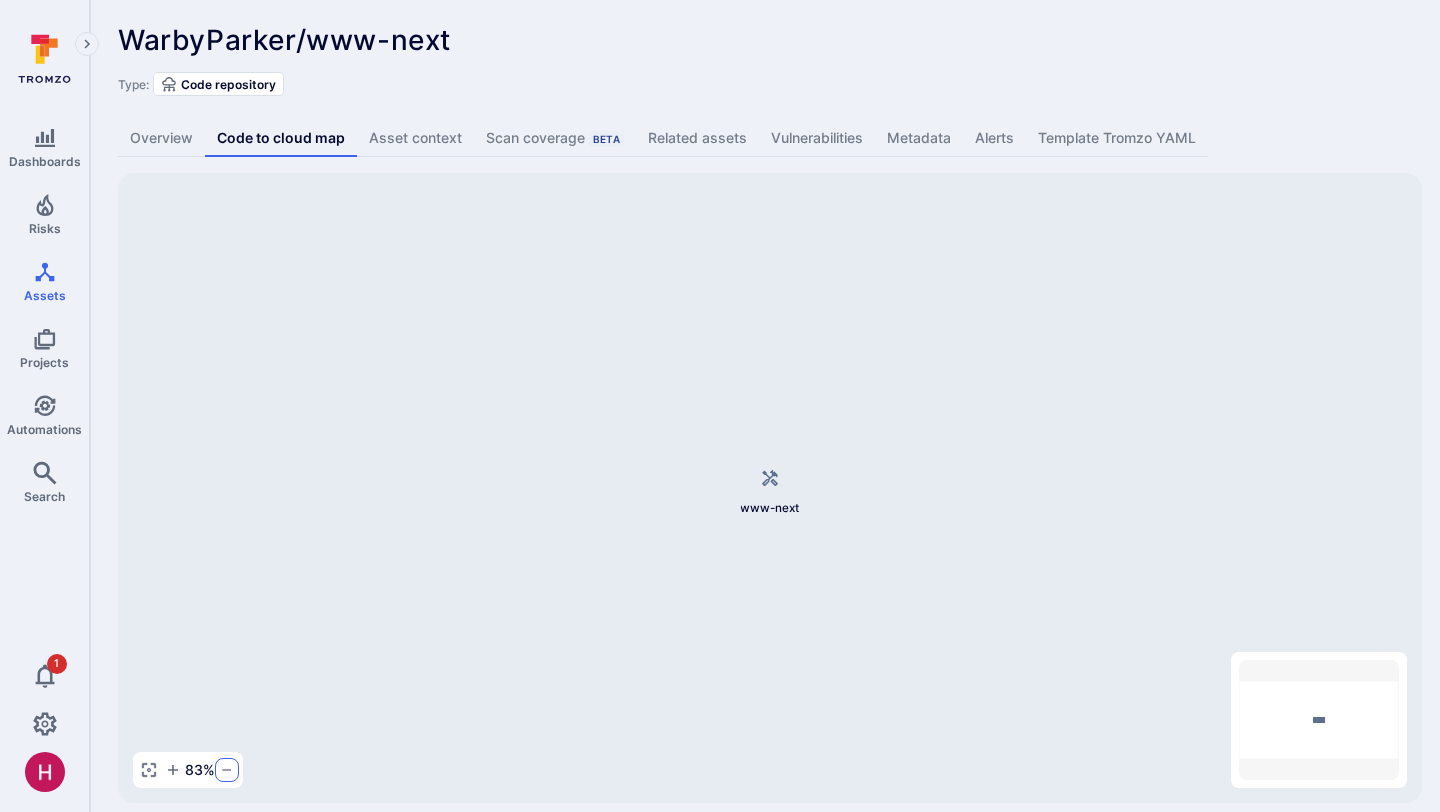 click 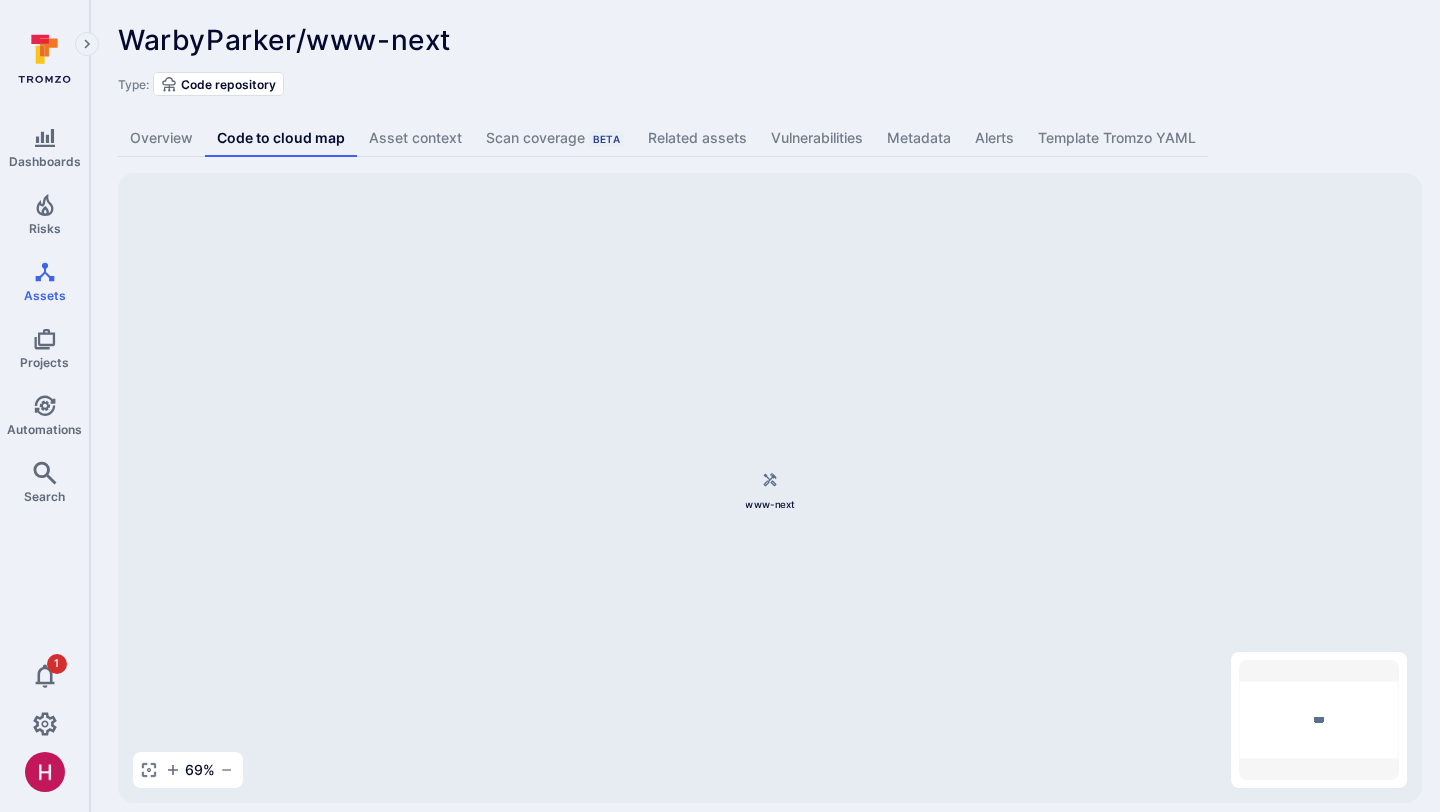 click on "Vulnerabilities" at bounding box center (817, 138) 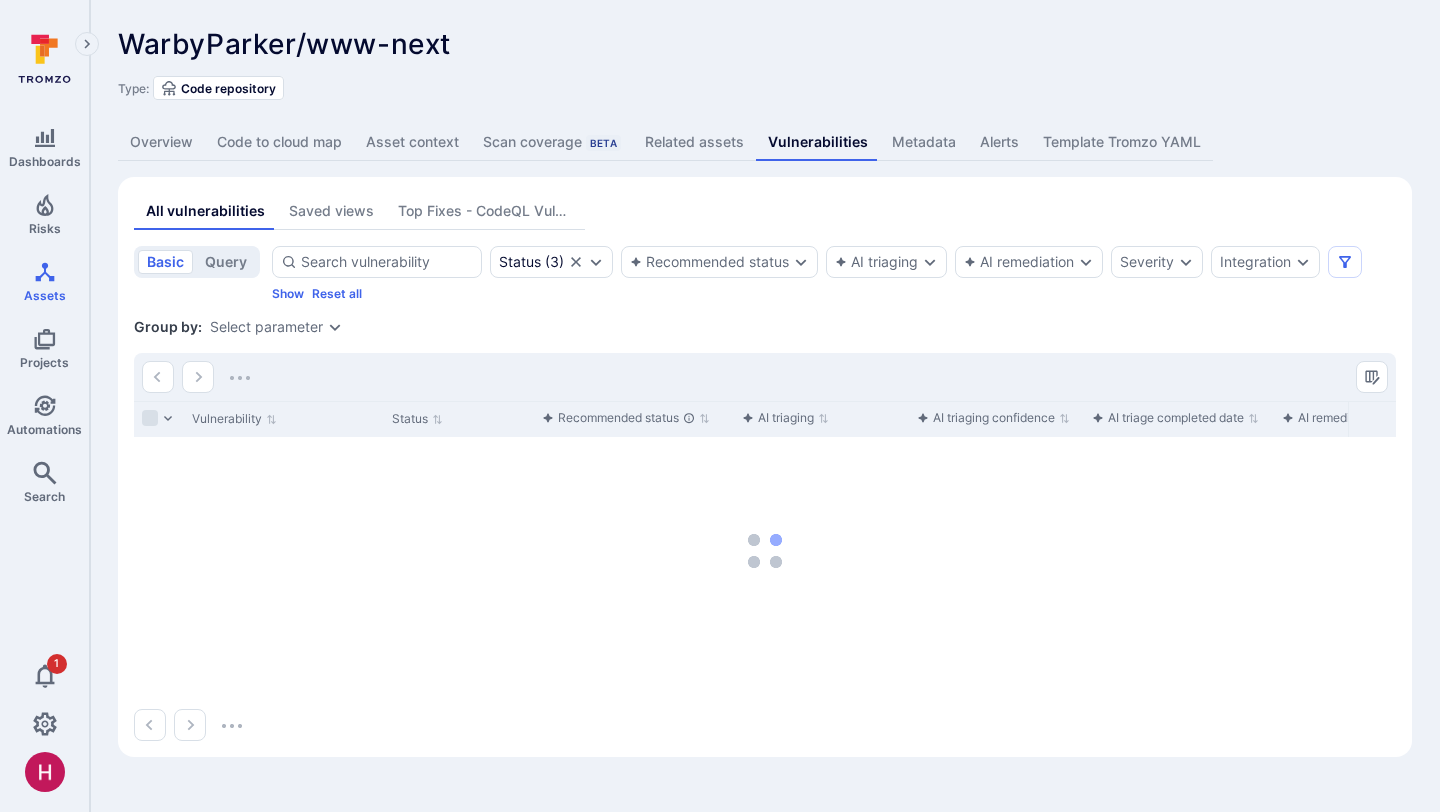 scroll, scrollTop: 0, scrollLeft: 0, axis: both 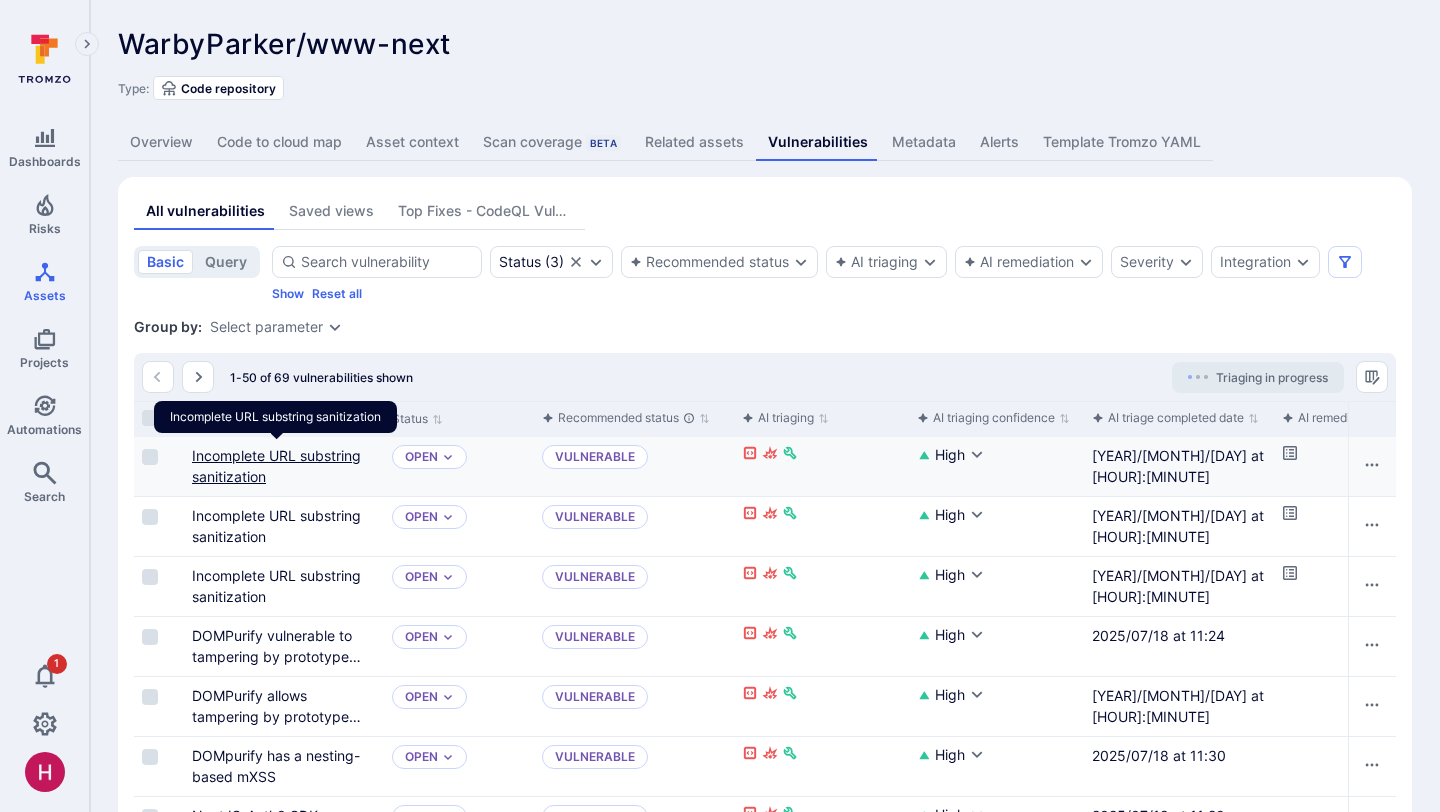 click on "Incomplete URL substring sanitization" at bounding box center [276, 466] 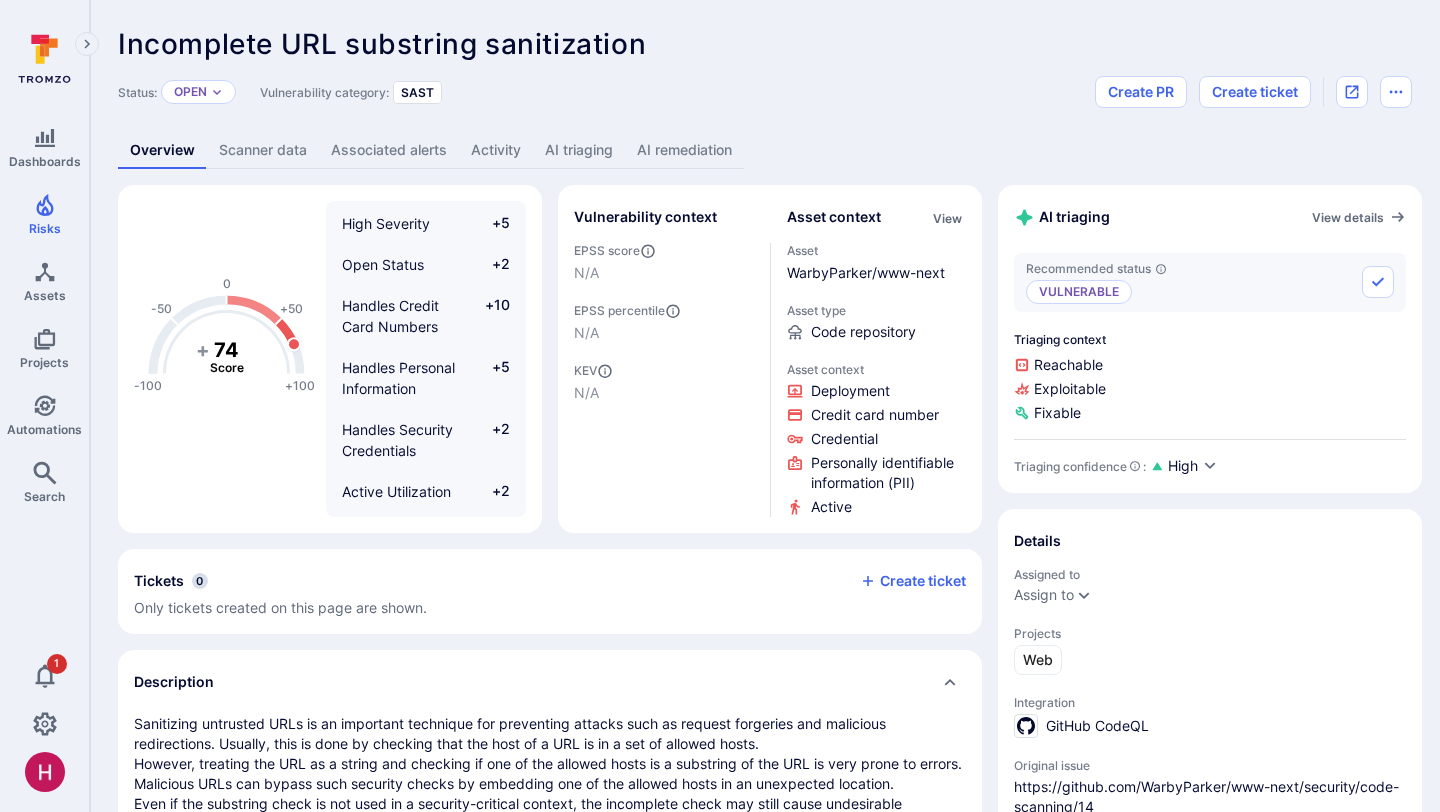 click on "AI triaging" at bounding box center (579, 150) 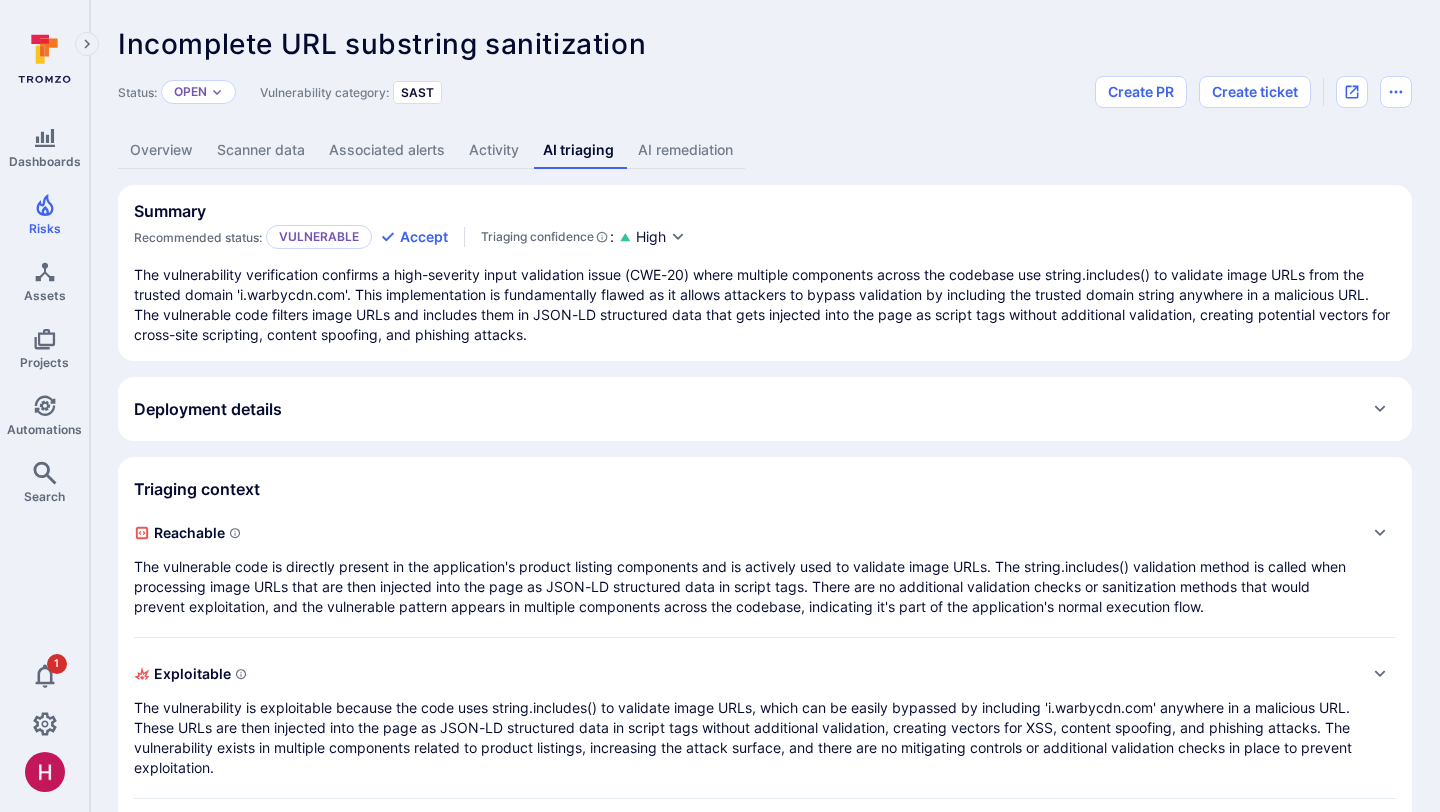 click on "Deployment details" at bounding box center (765, 409) 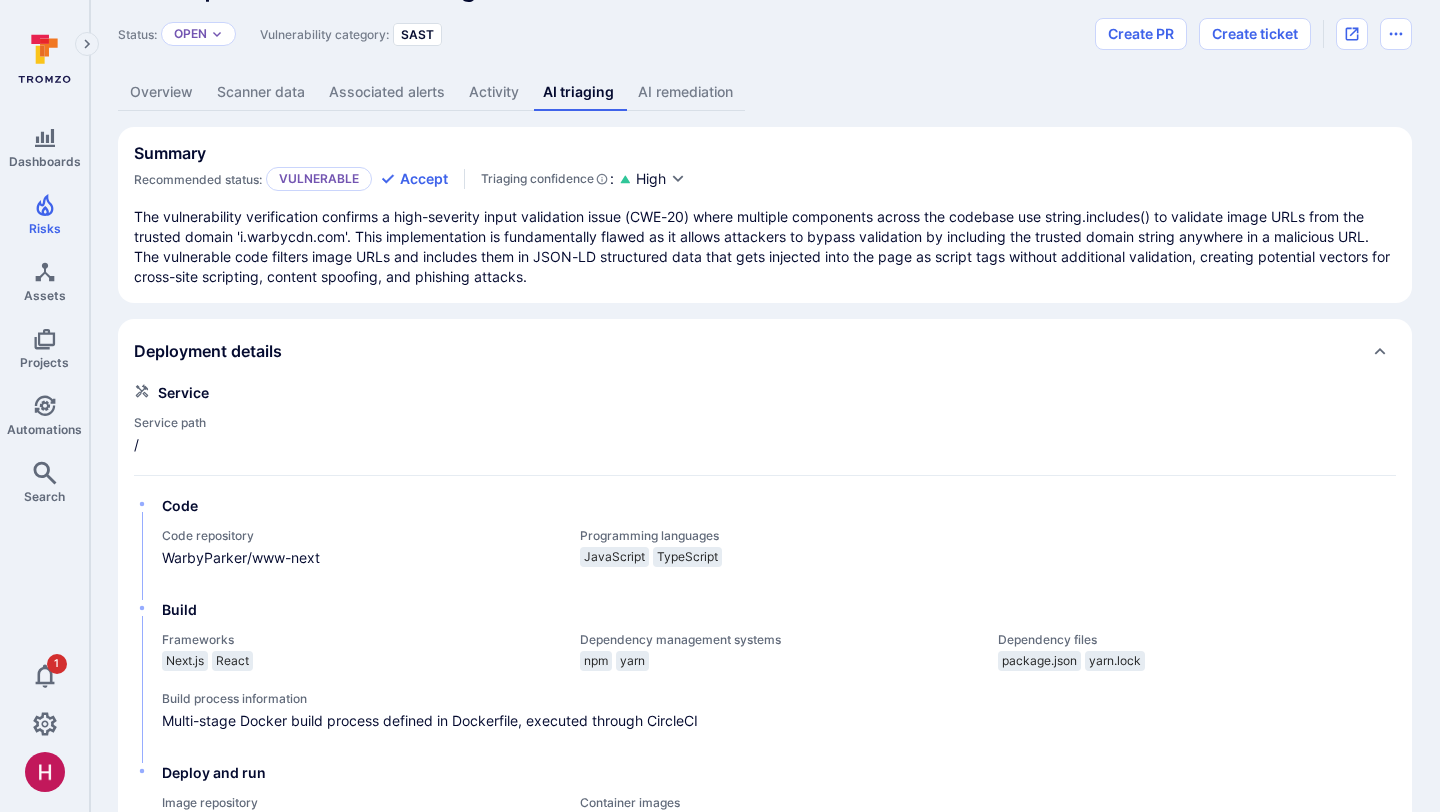 scroll, scrollTop: 95, scrollLeft: 0, axis: vertical 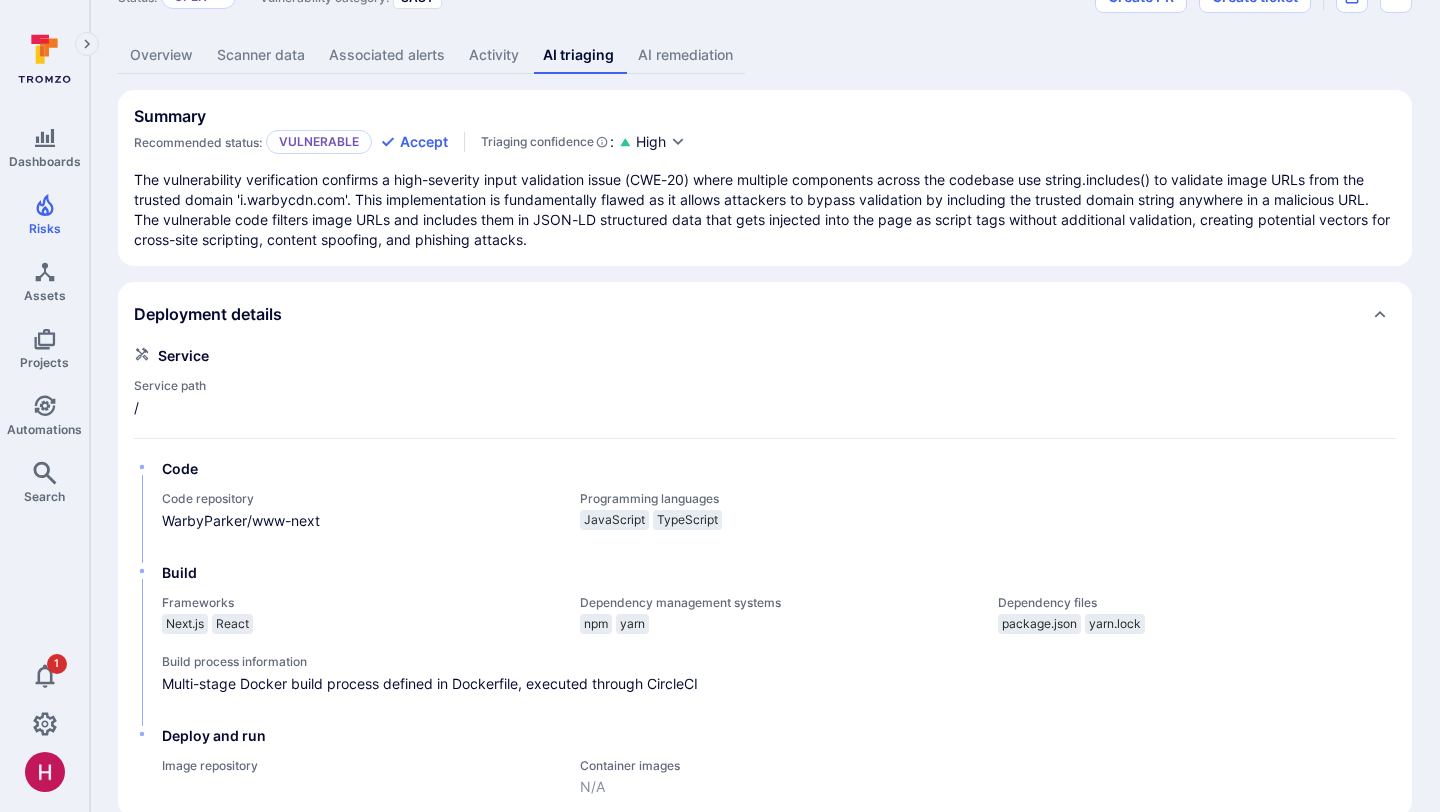 click on "AI remediation" at bounding box center (685, 55) 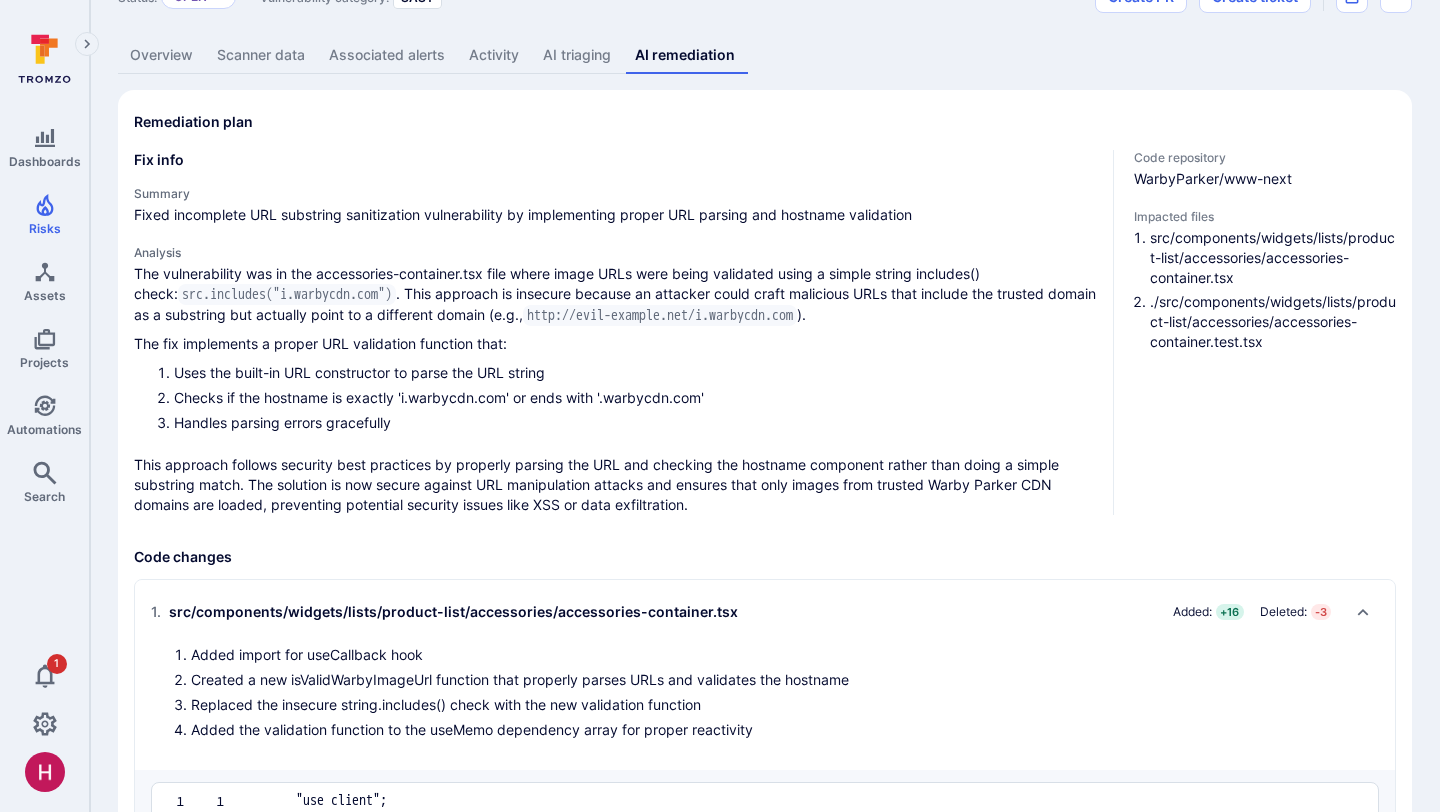 click on "AI triaging" at bounding box center [577, 55] 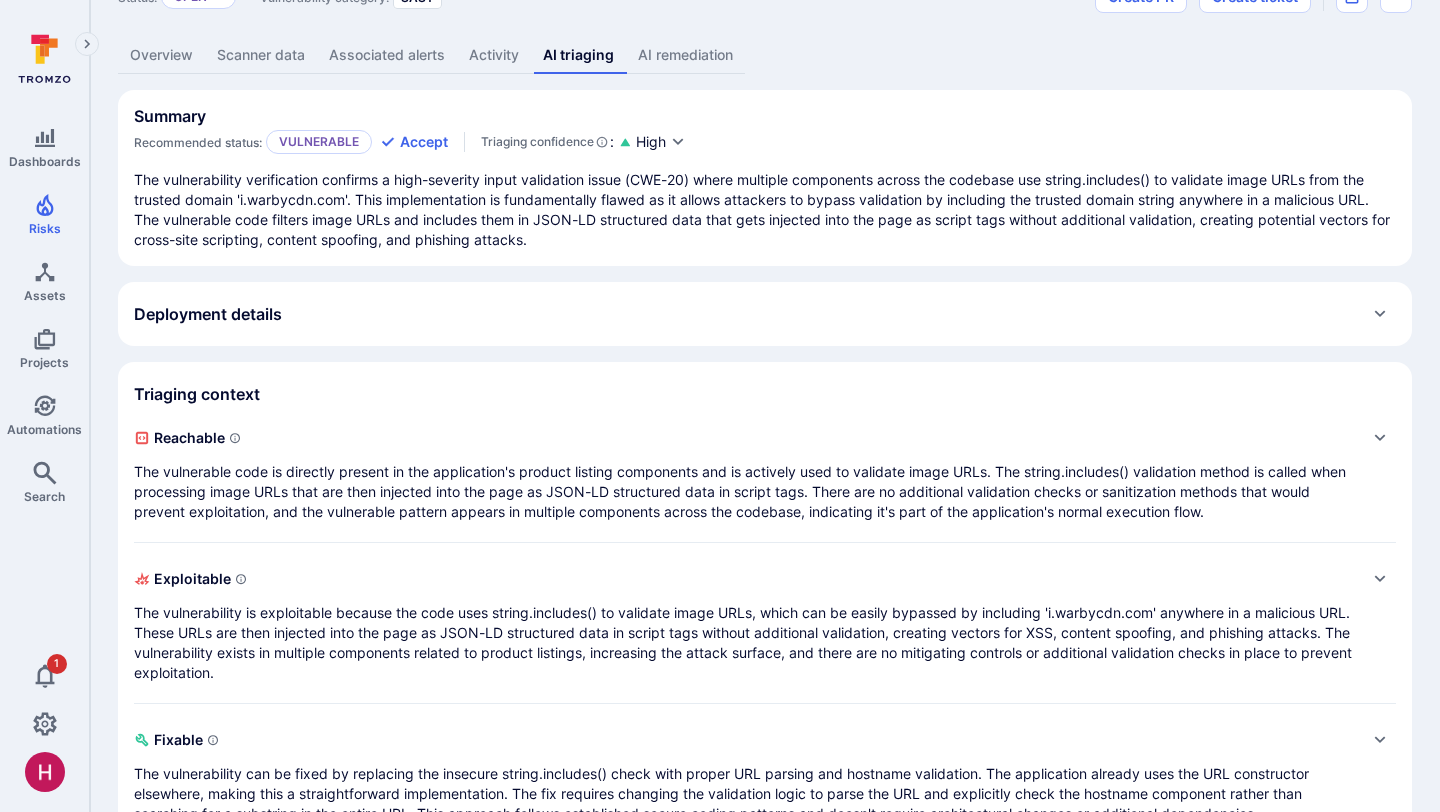 click on "Deployment details" at bounding box center (765, 314) 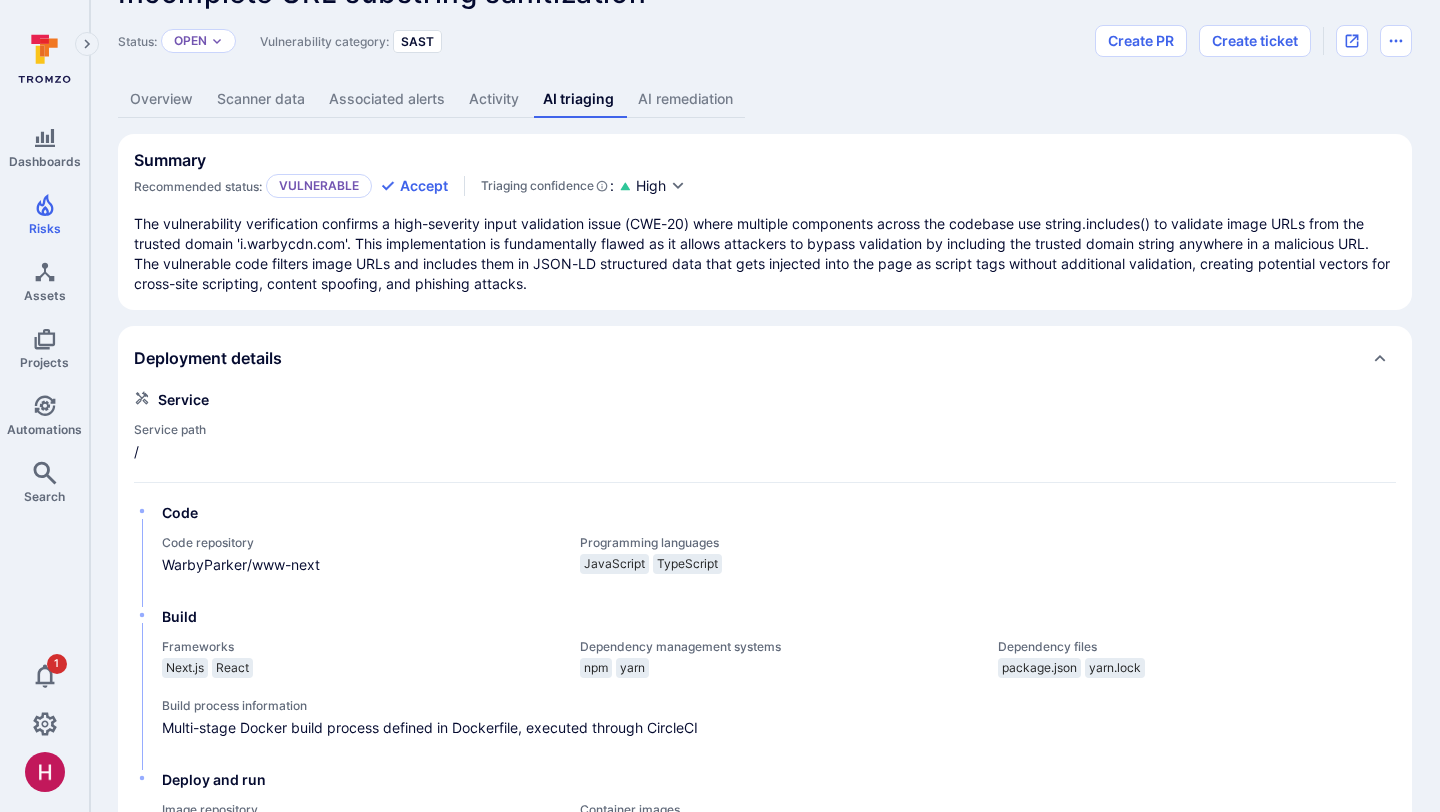 scroll, scrollTop: 0, scrollLeft: 0, axis: both 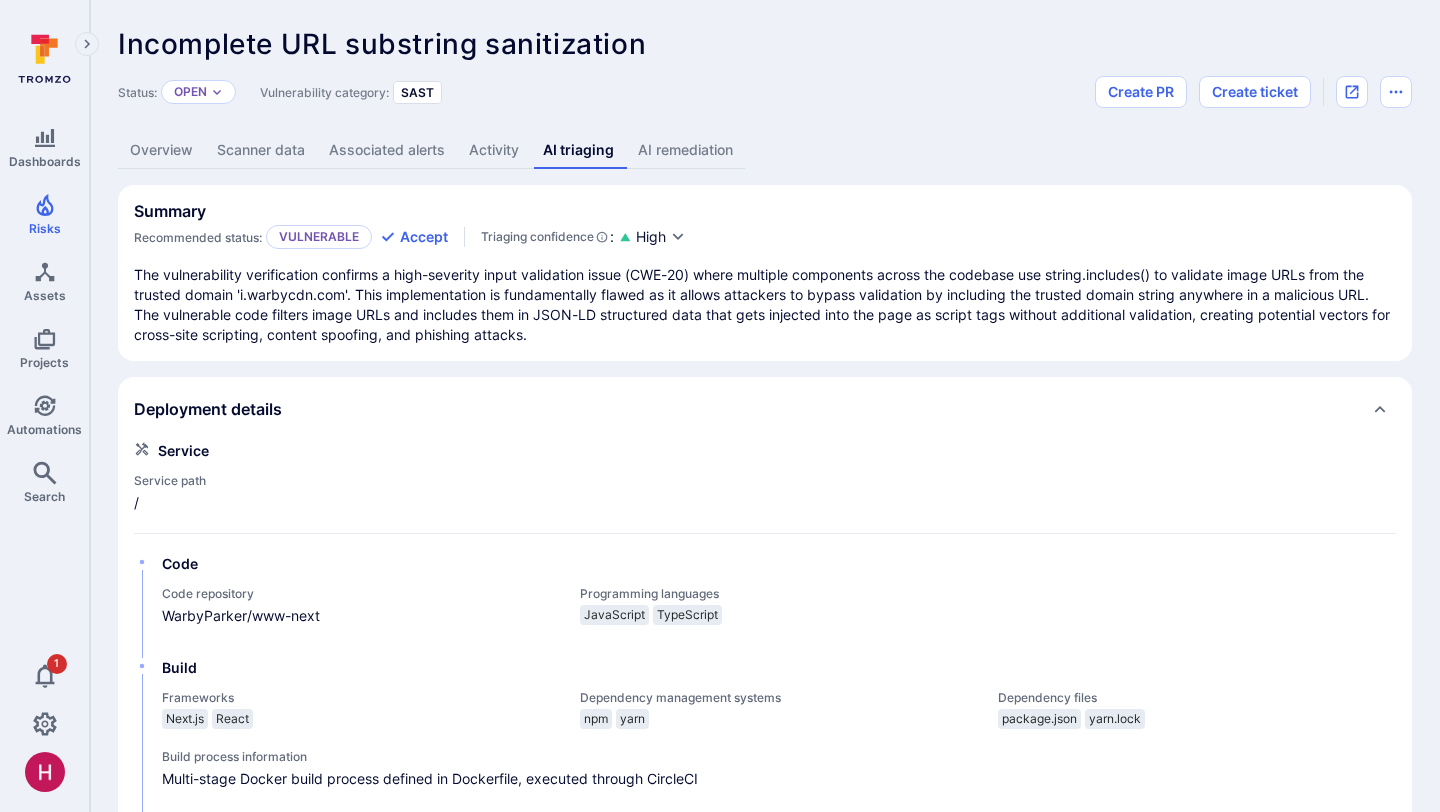 click on "Overview" at bounding box center (161, 150) 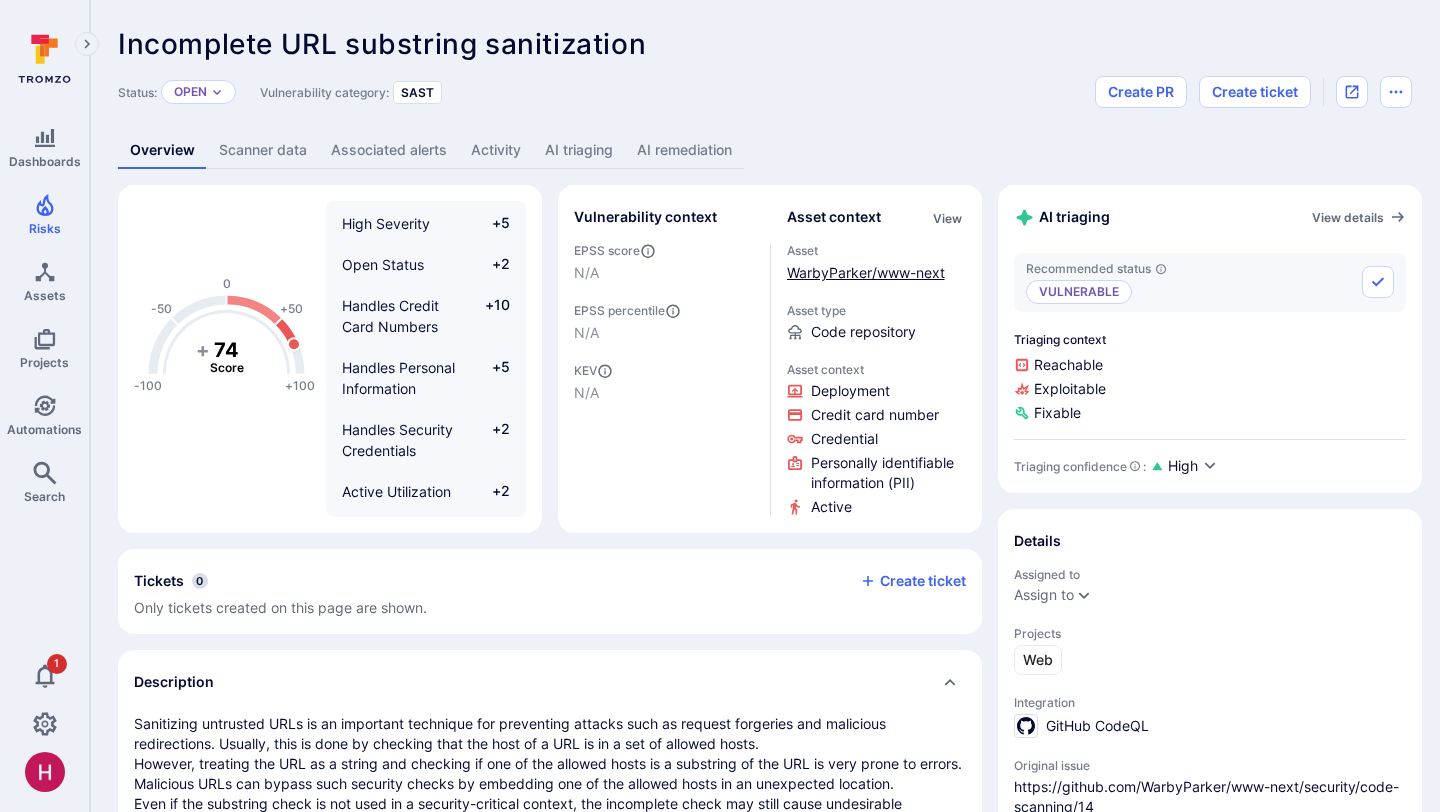 click on "WarbyParker/www-next" at bounding box center [866, 272] 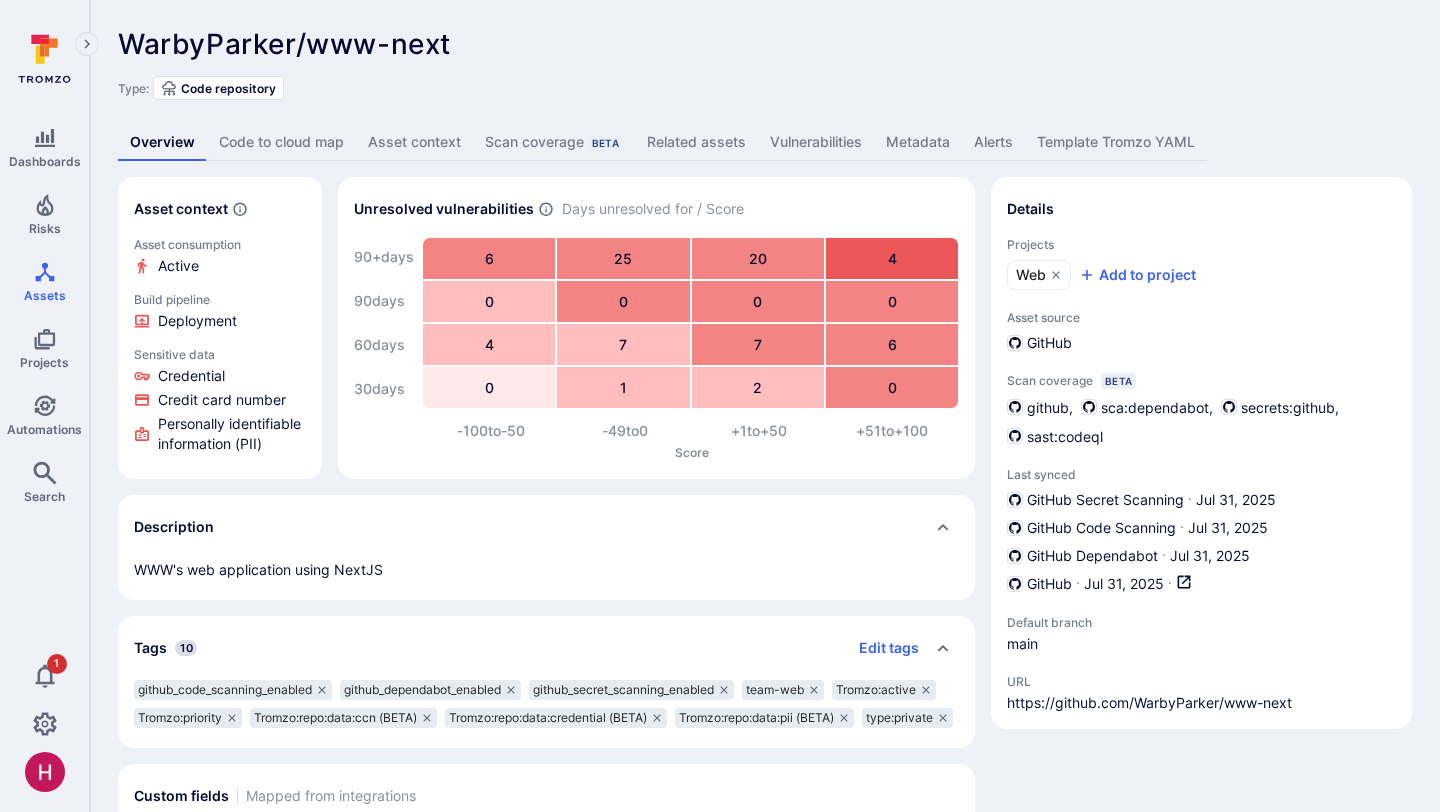 click on "Code to cloud map" at bounding box center (281, 142) 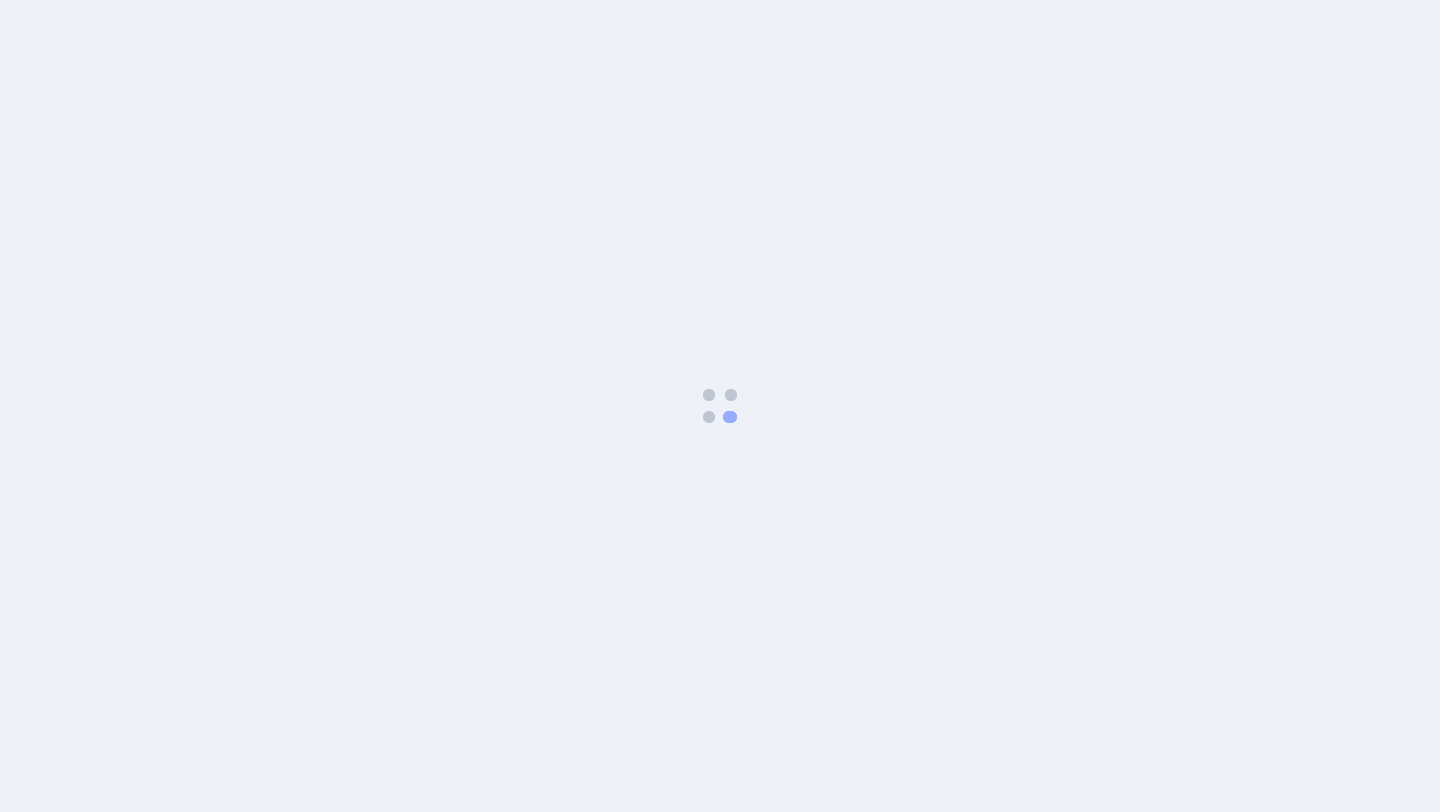 scroll, scrollTop: 0, scrollLeft: 0, axis: both 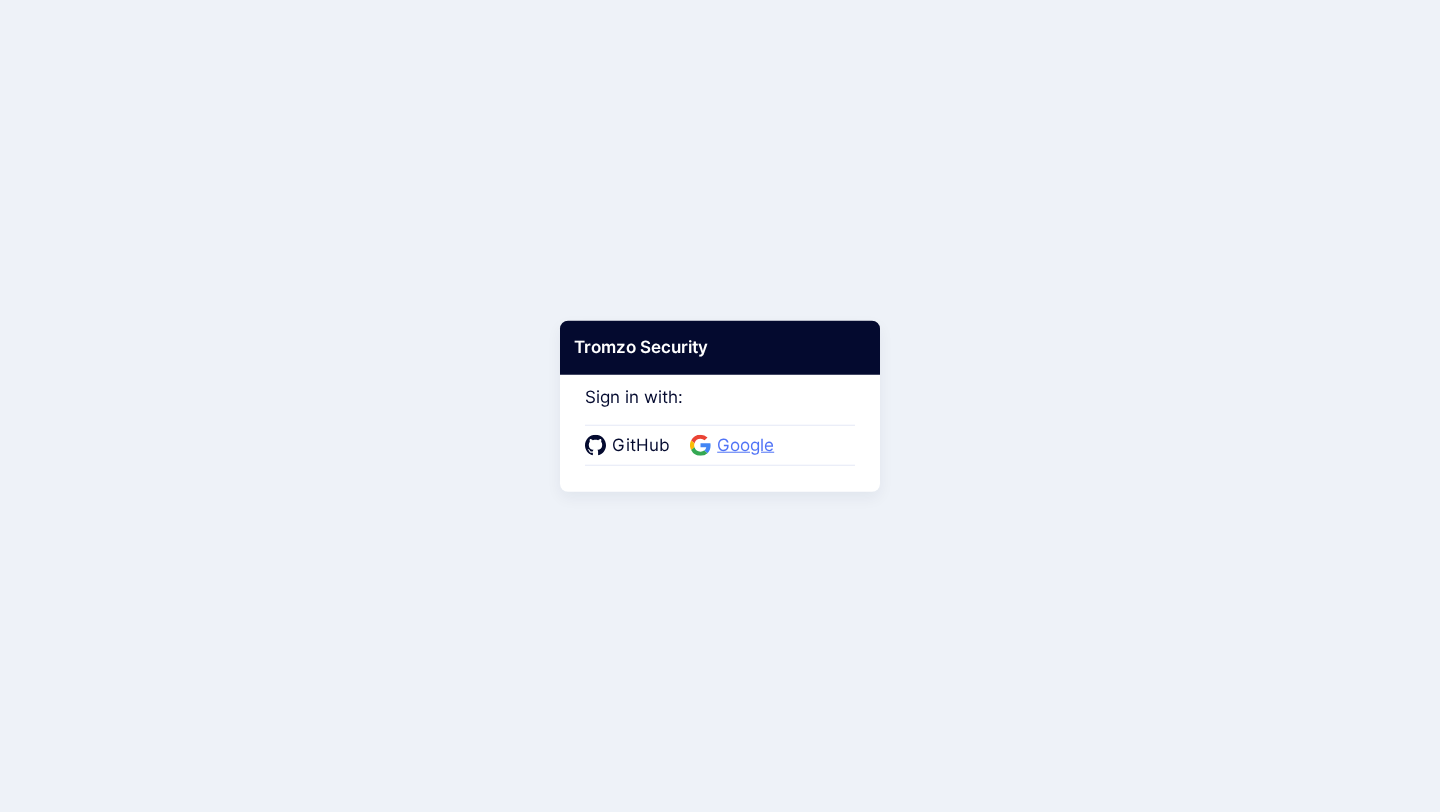 click on "Google" at bounding box center (745, 446) 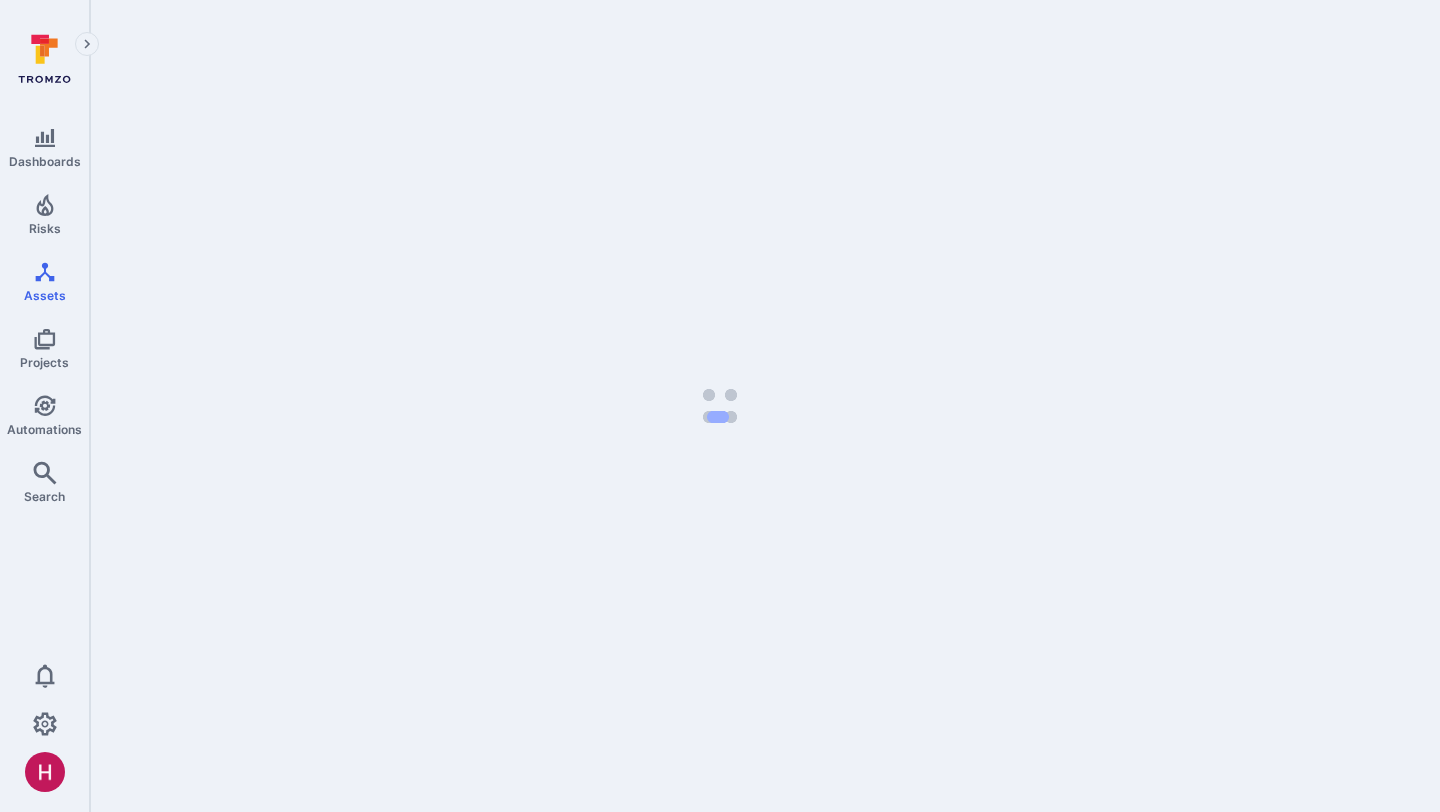scroll, scrollTop: 0, scrollLeft: 0, axis: both 